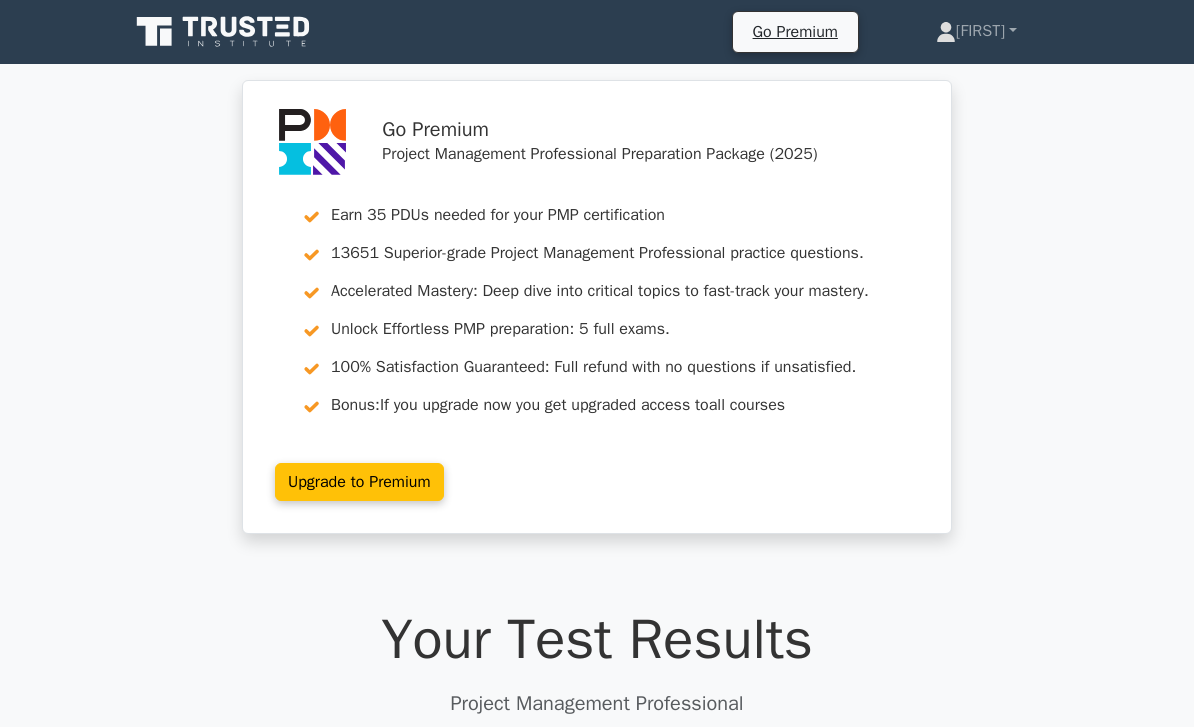 scroll, scrollTop: 4504, scrollLeft: 0, axis: vertical 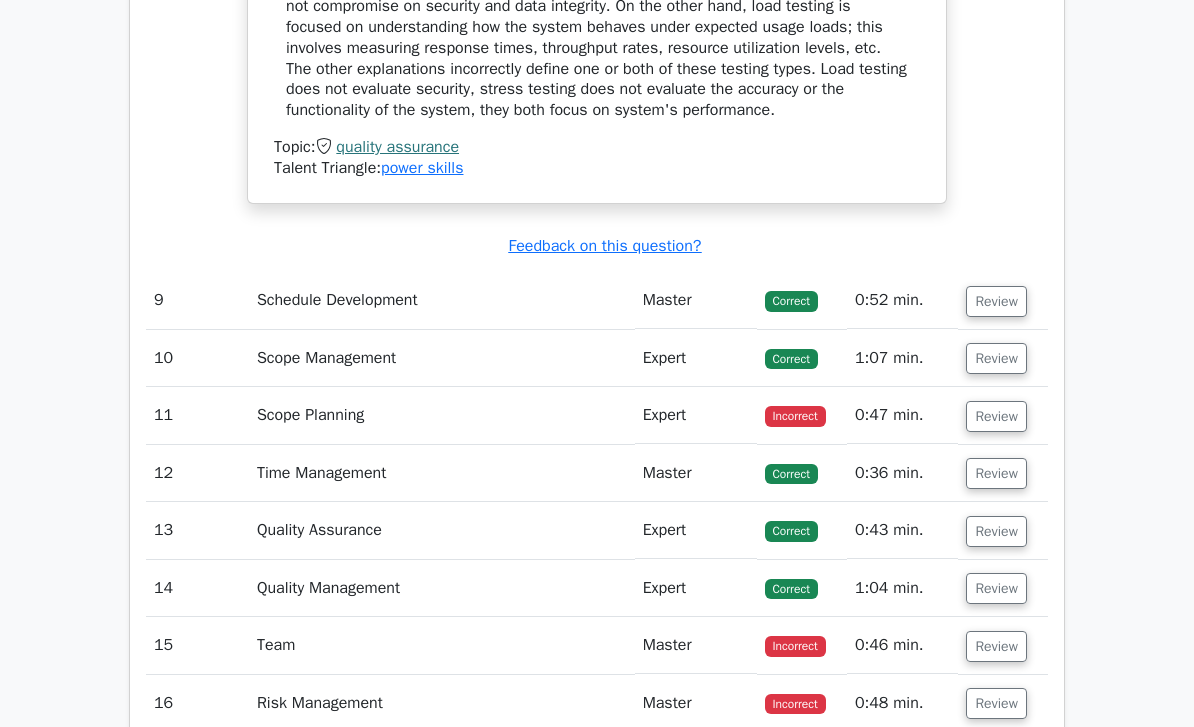 click on "Review" at bounding box center [996, 417] 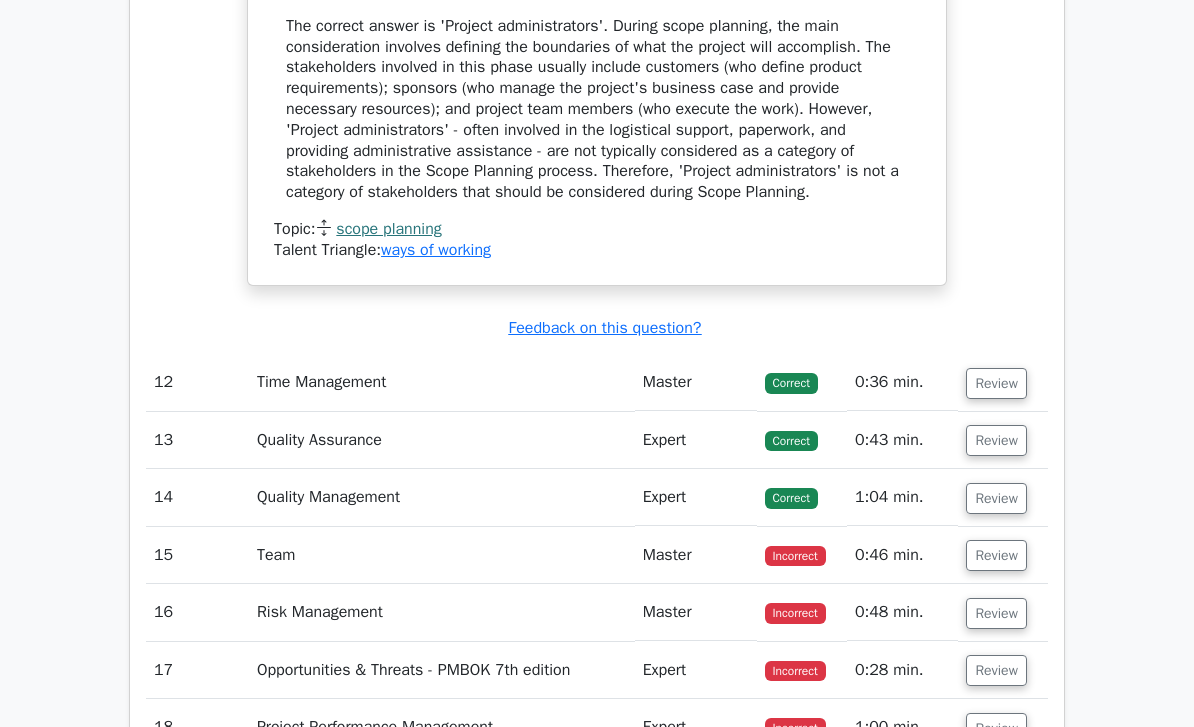 scroll, scrollTop: 6134, scrollLeft: 0, axis: vertical 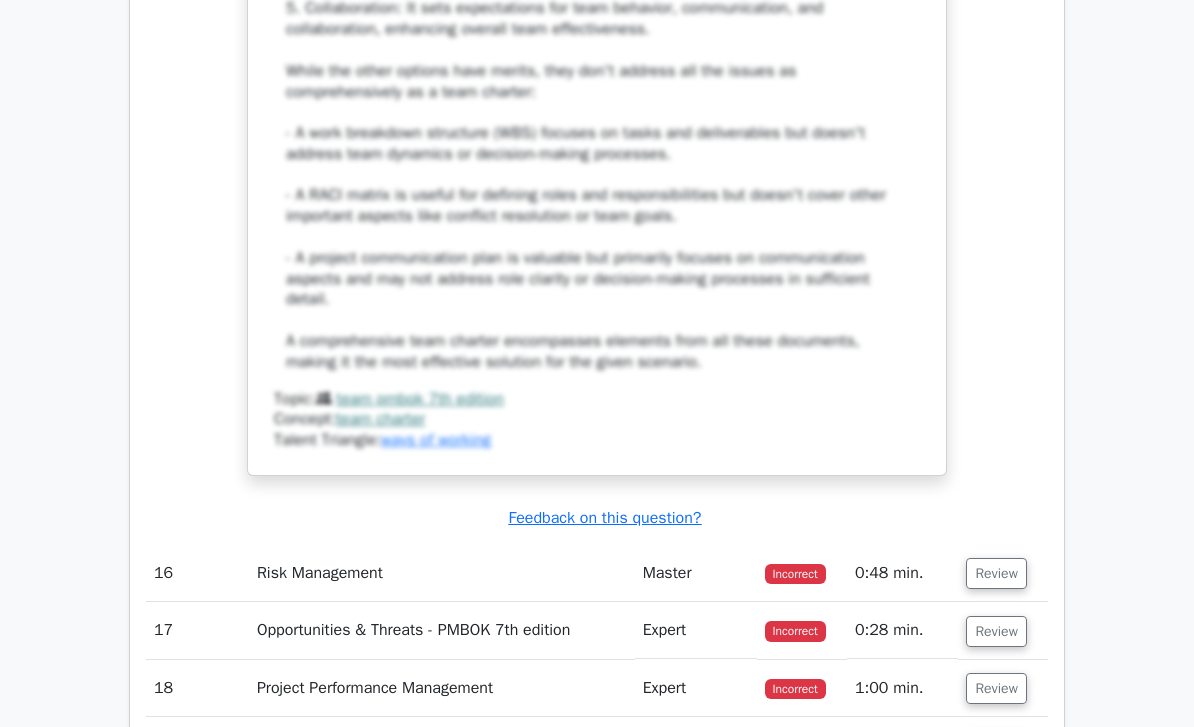 click on "Review" at bounding box center (996, 574) 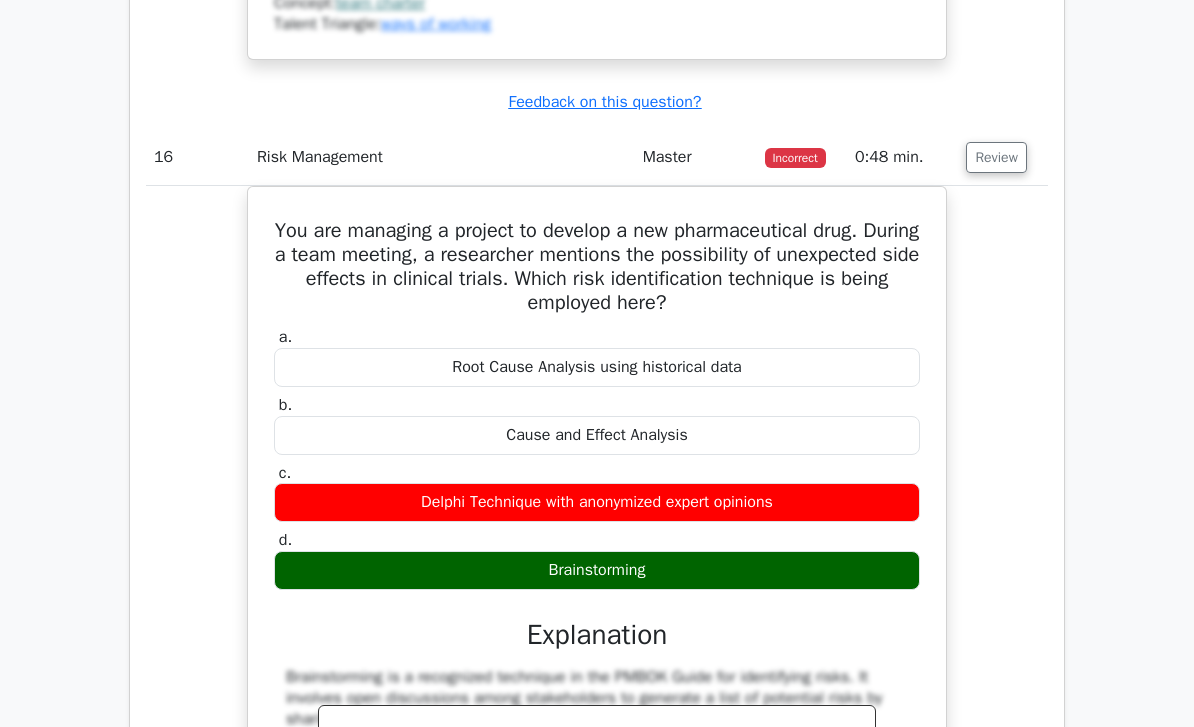 scroll, scrollTop: 8209, scrollLeft: 0, axis: vertical 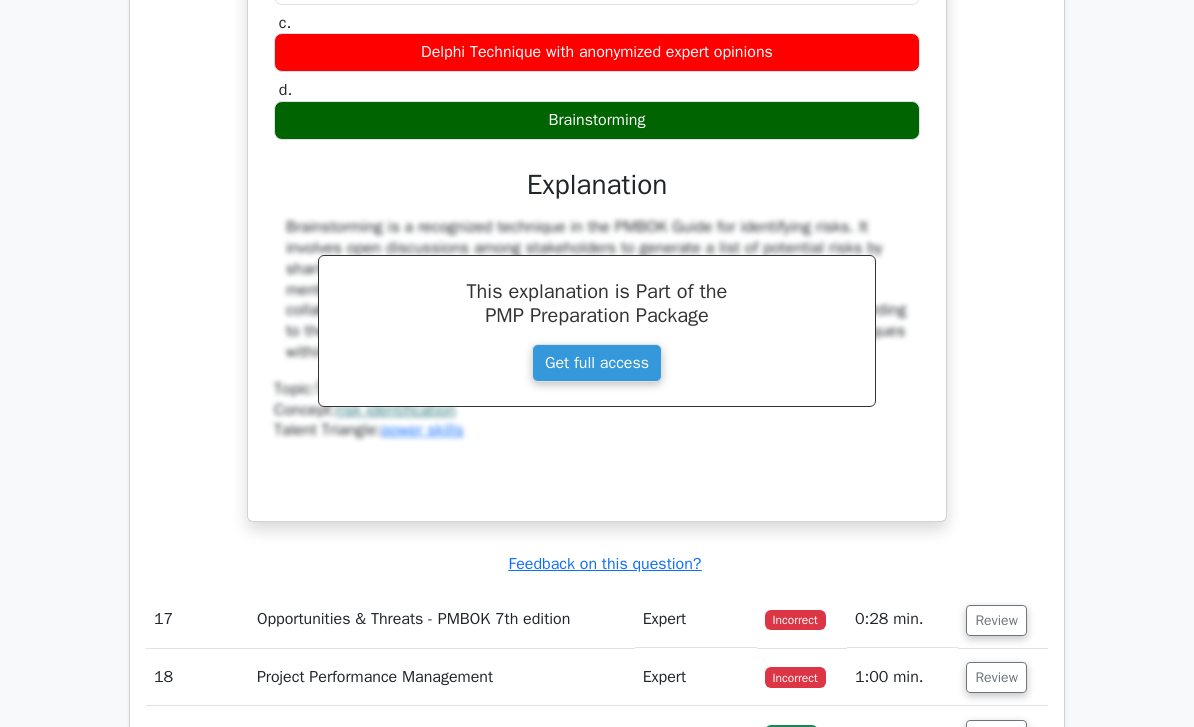 click on "Review" at bounding box center (996, 621) 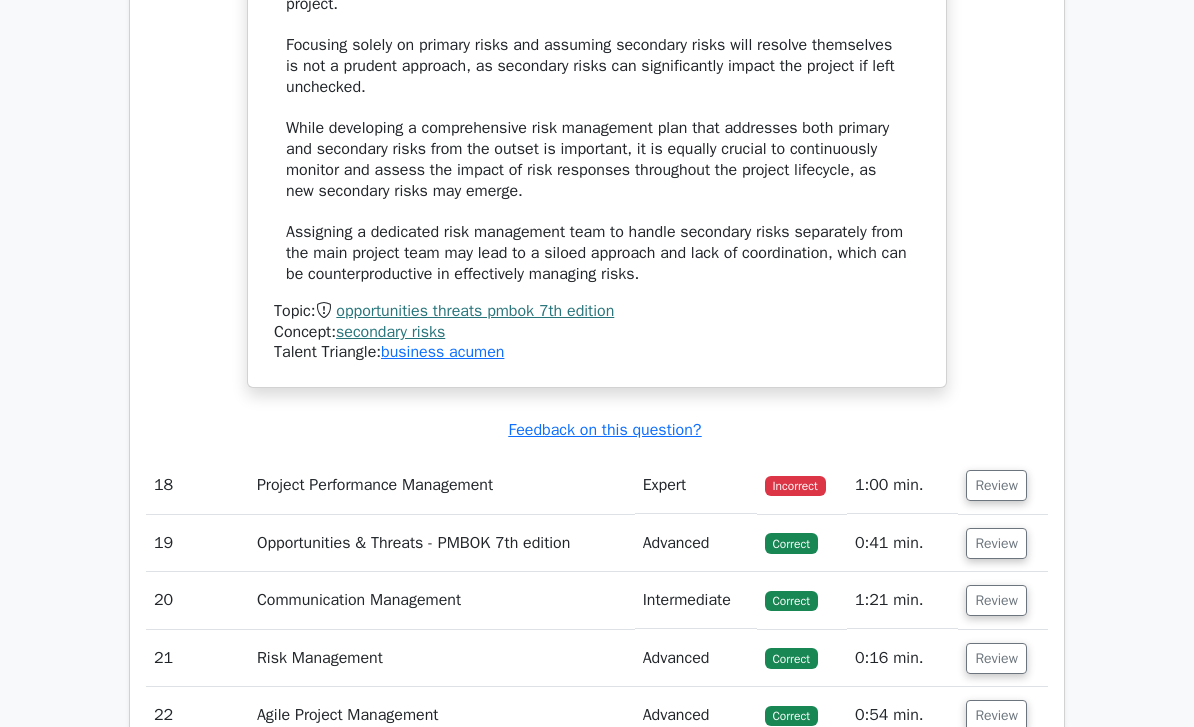 scroll, scrollTop: 9830, scrollLeft: 0, axis: vertical 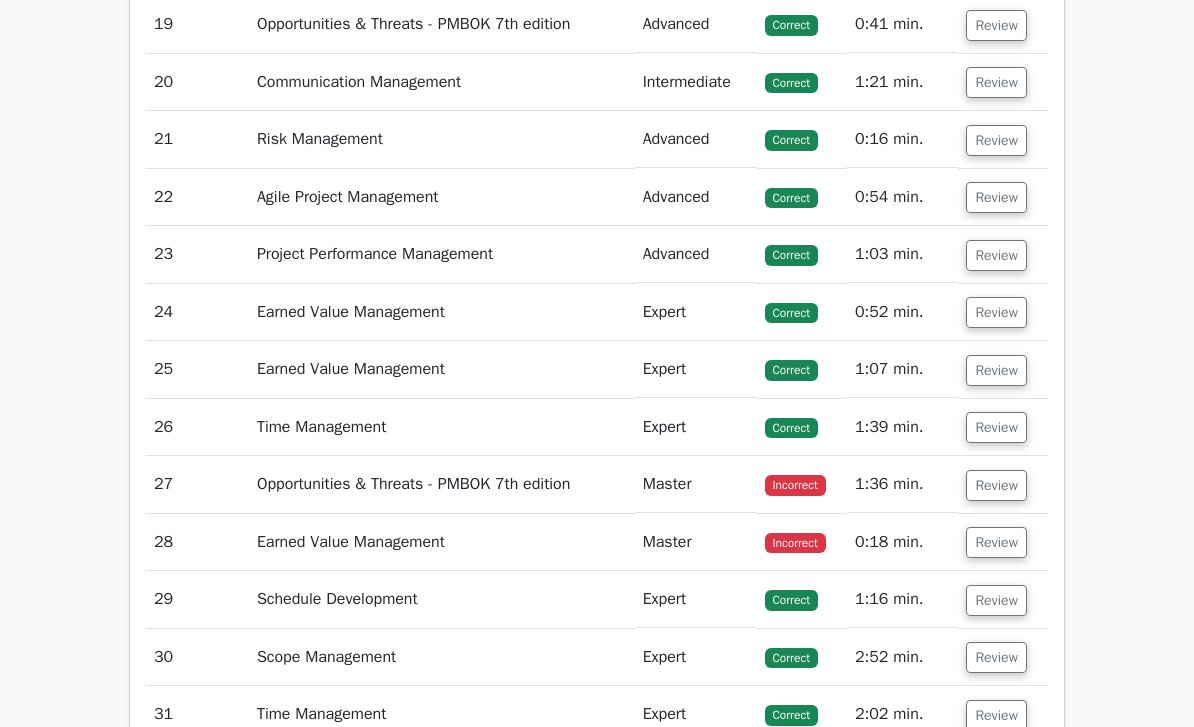 click on "Review" at bounding box center [996, 486] 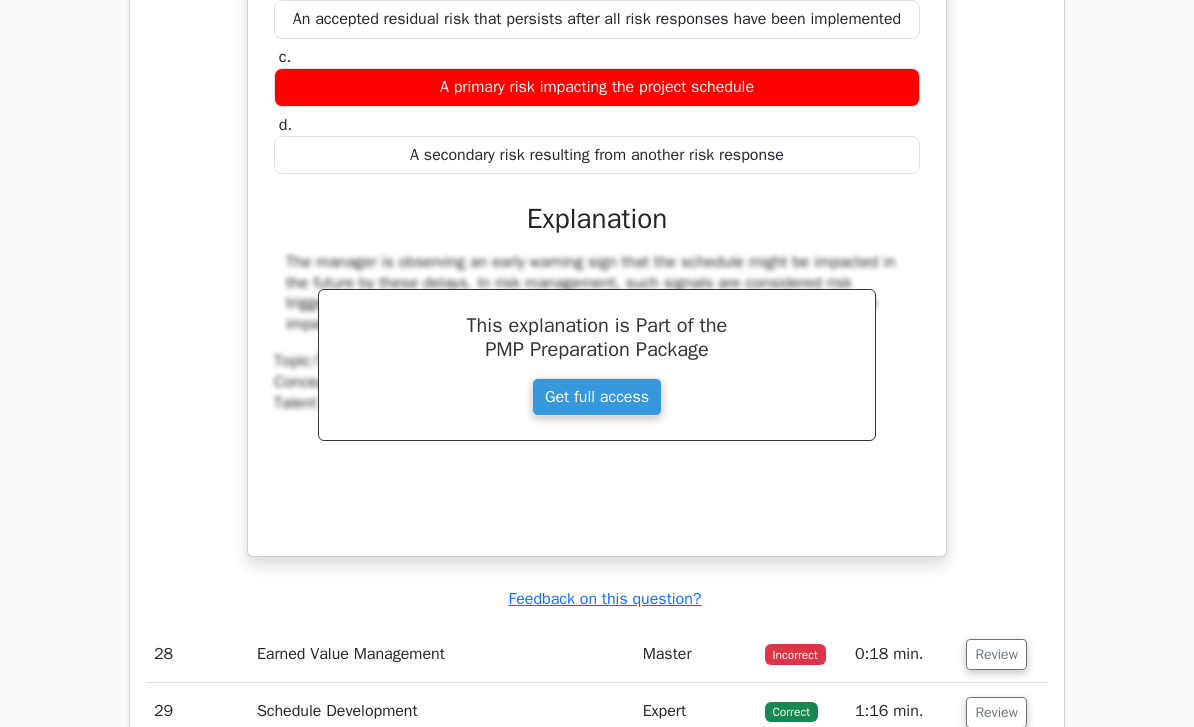 scroll, scrollTop: 12043, scrollLeft: 0, axis: vertical 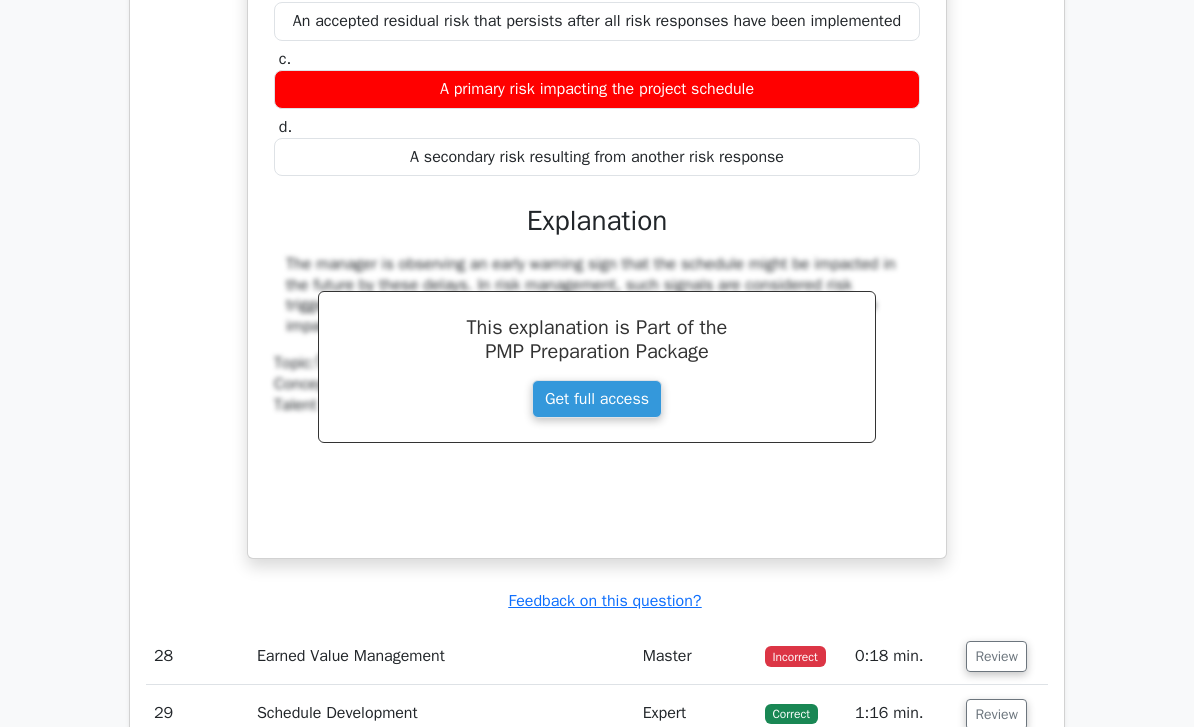 click on "Review" at bounding box center [996, 656] 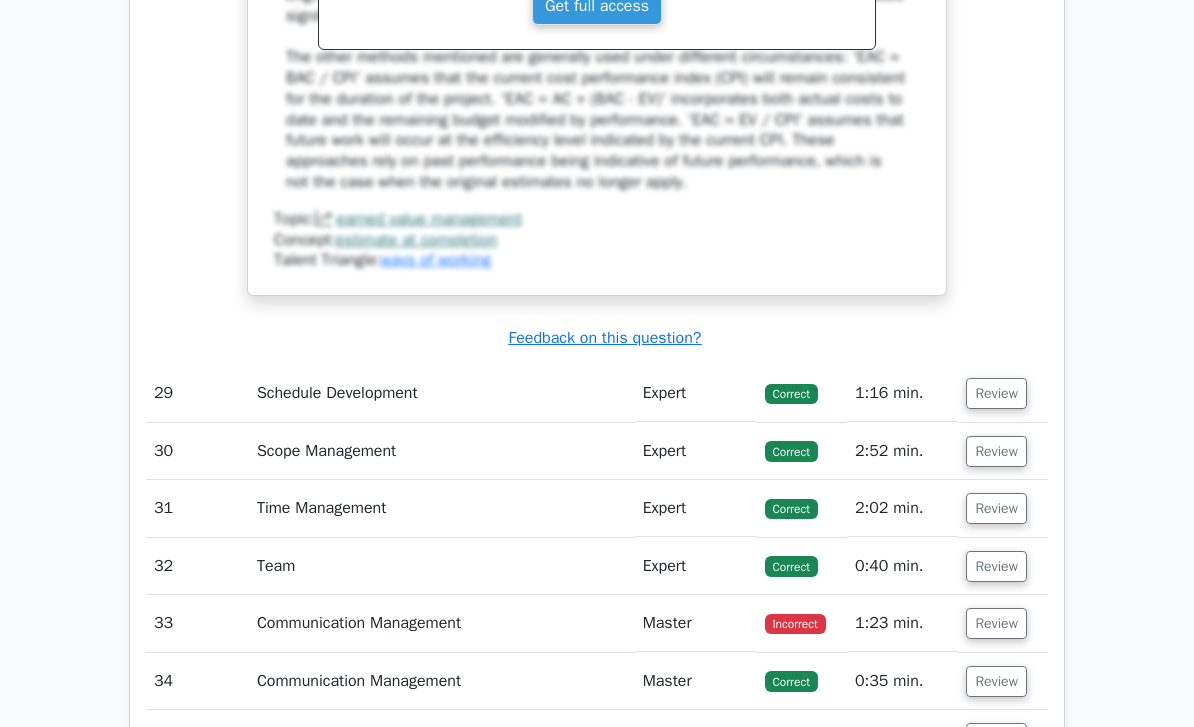 scroll, scrollTop: 13300, scrollLeft: 0, axis: vertical 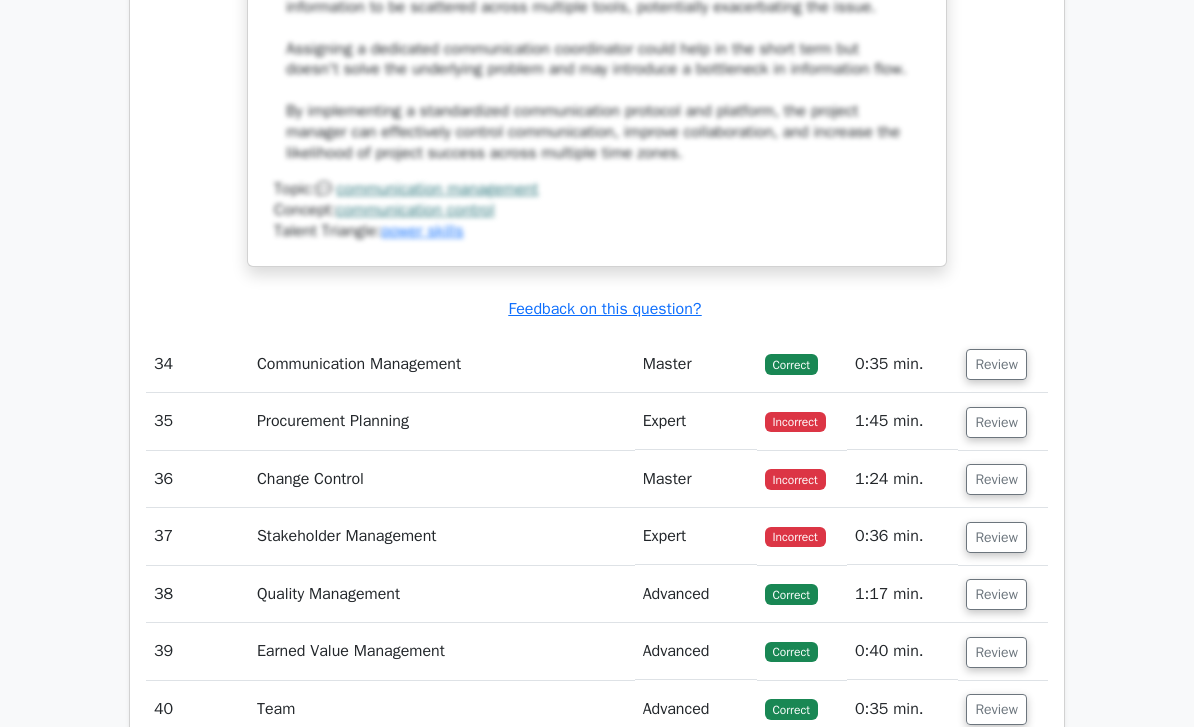 click on "Review" at bounding box center (996, 422) 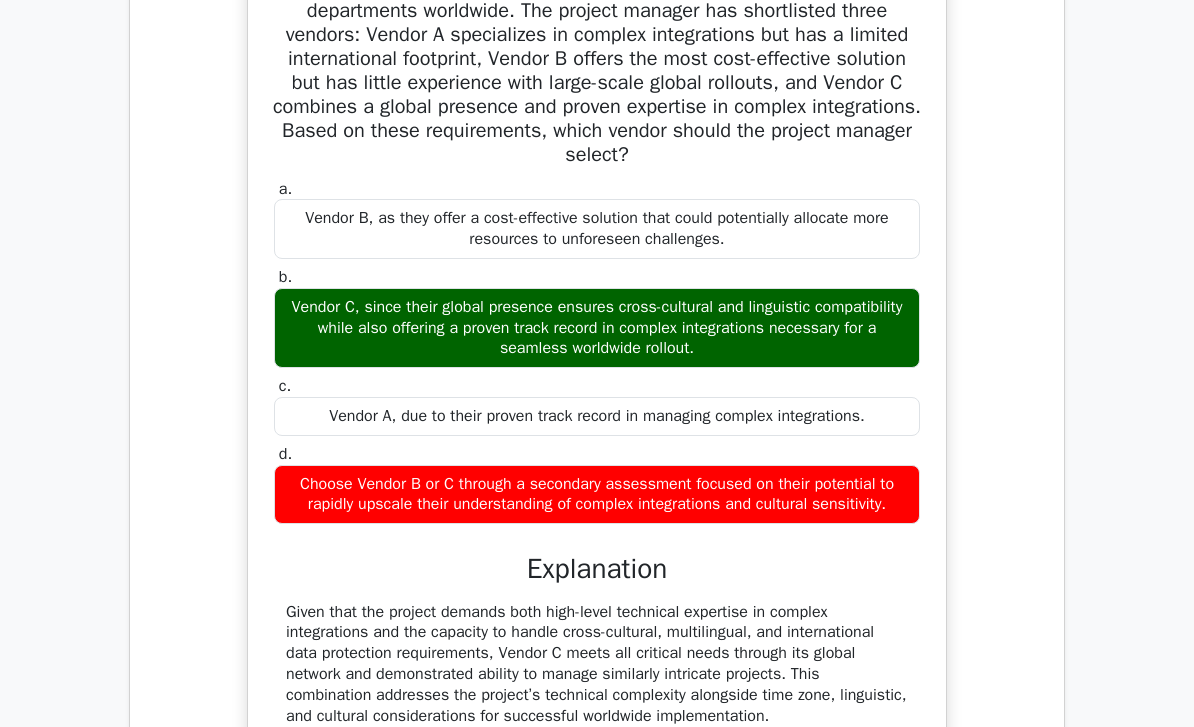 scroll, scrollTop: 15650, scrollLeft: 0, axis: vertical 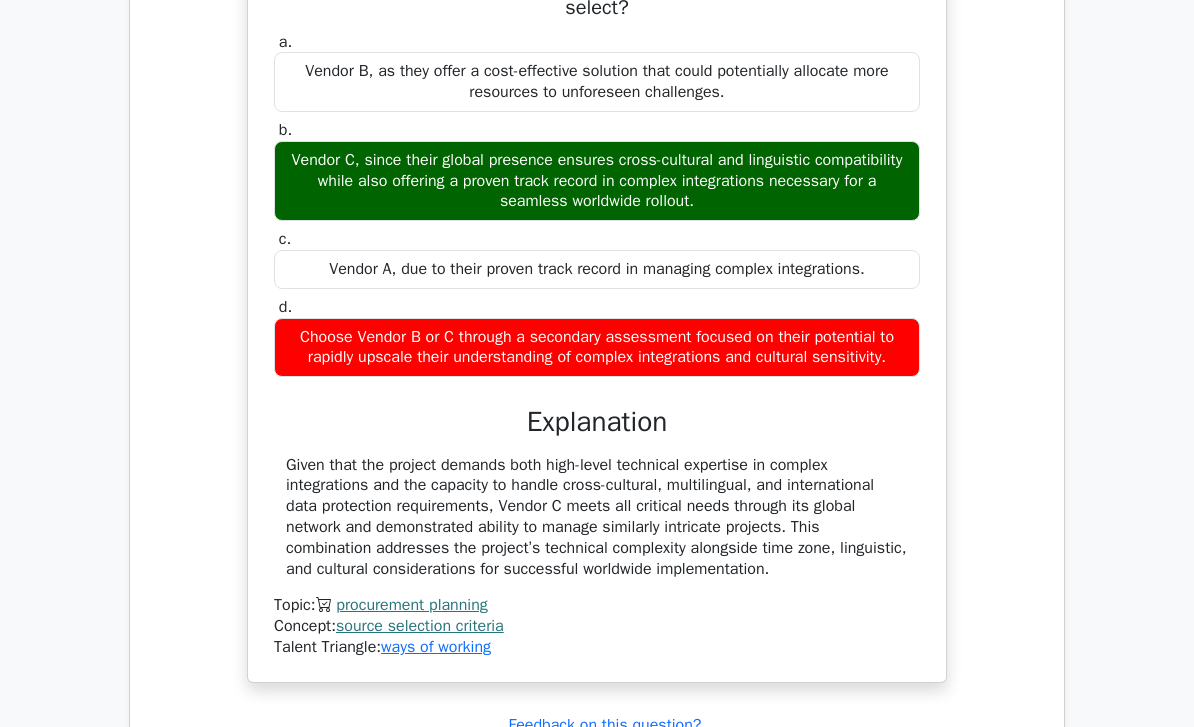 click on "Review" at bounding box center [996, 781] 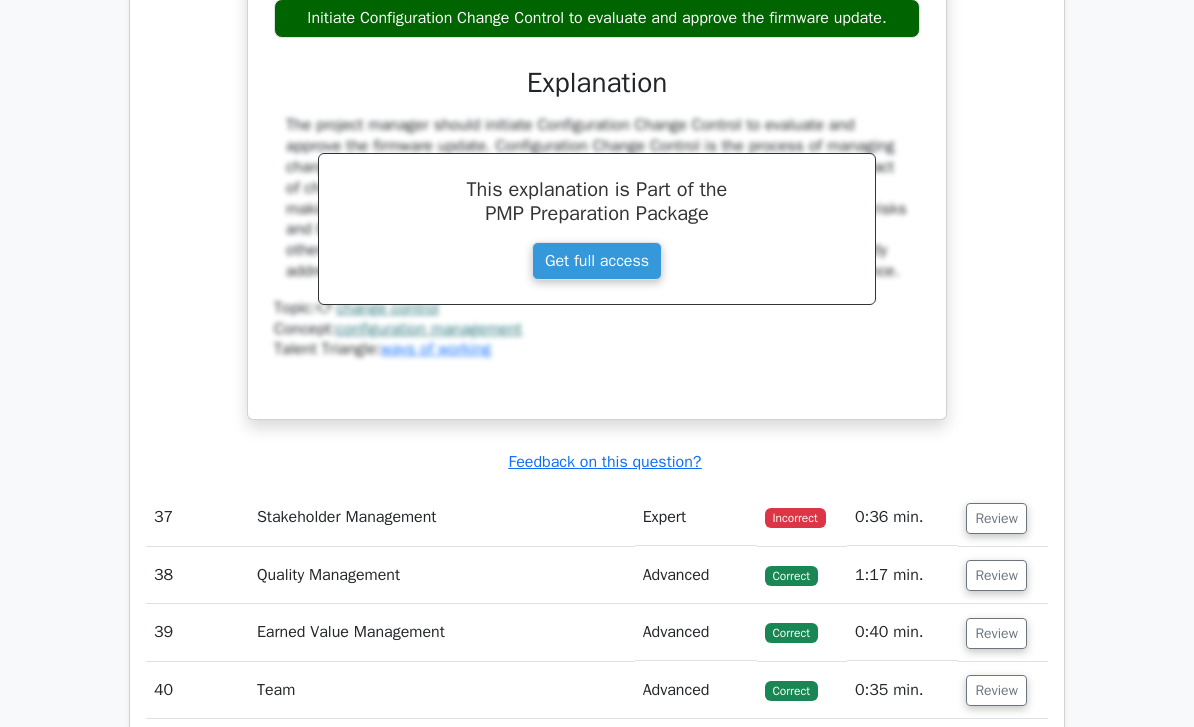 scroll, scrollTop: 17116, scrollLeft: 0, axis: vertical 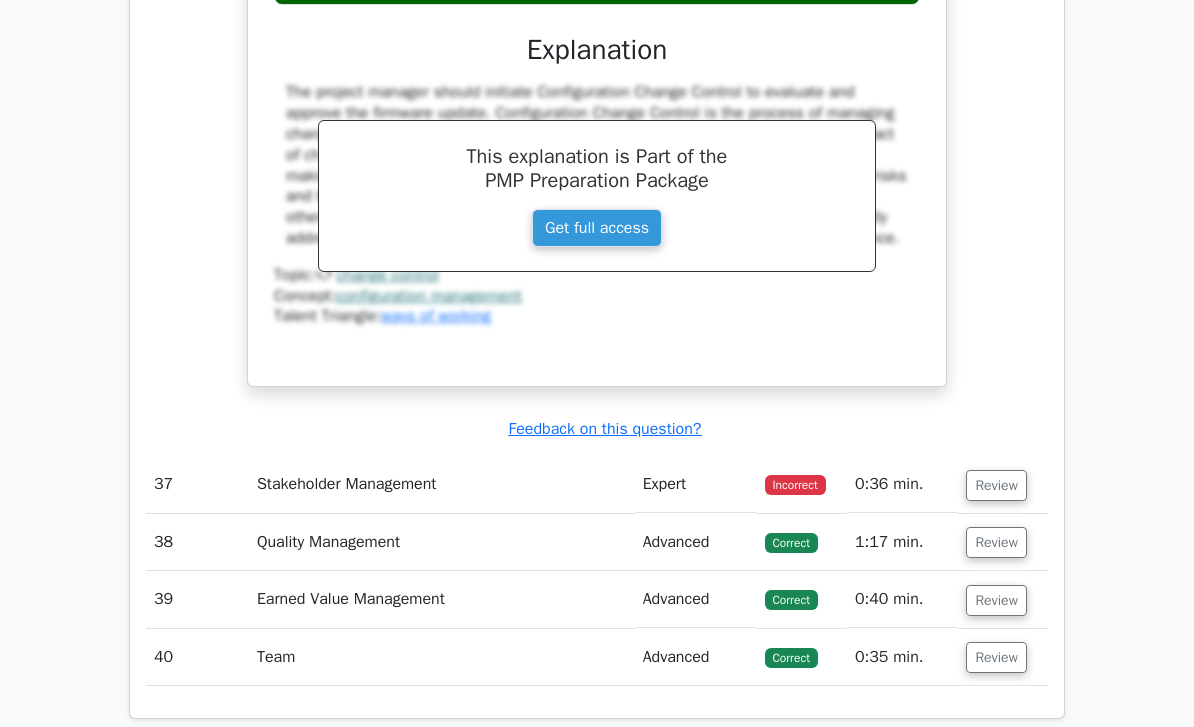 click on "Review" at bounding box center (996, 486) 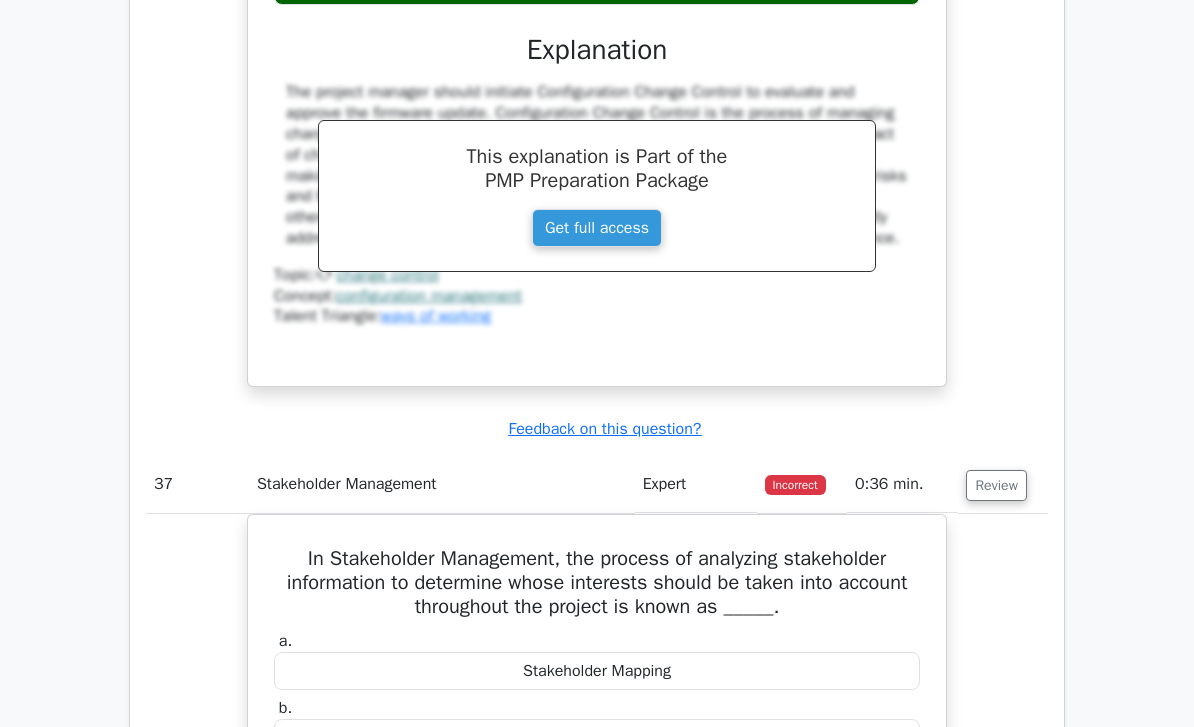 scroll, scrollTop: 0, scrollLeft: 0, axis: both 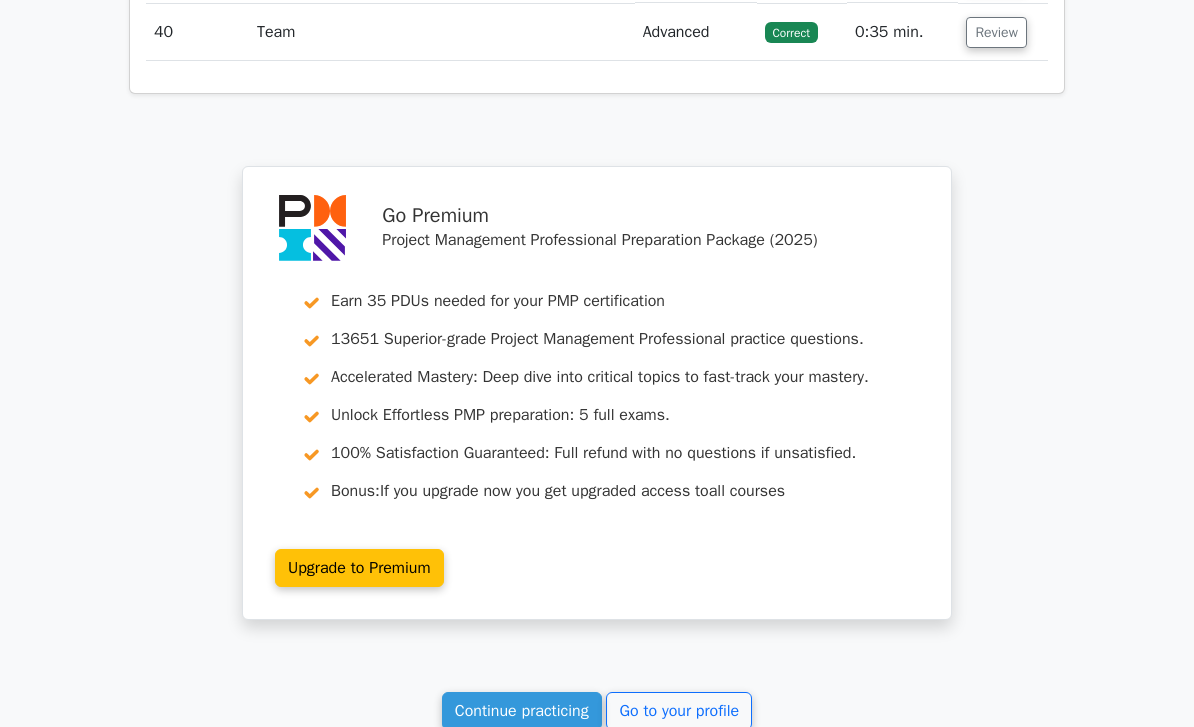 click on "Go to your profile" at bounding box center (679, 711) 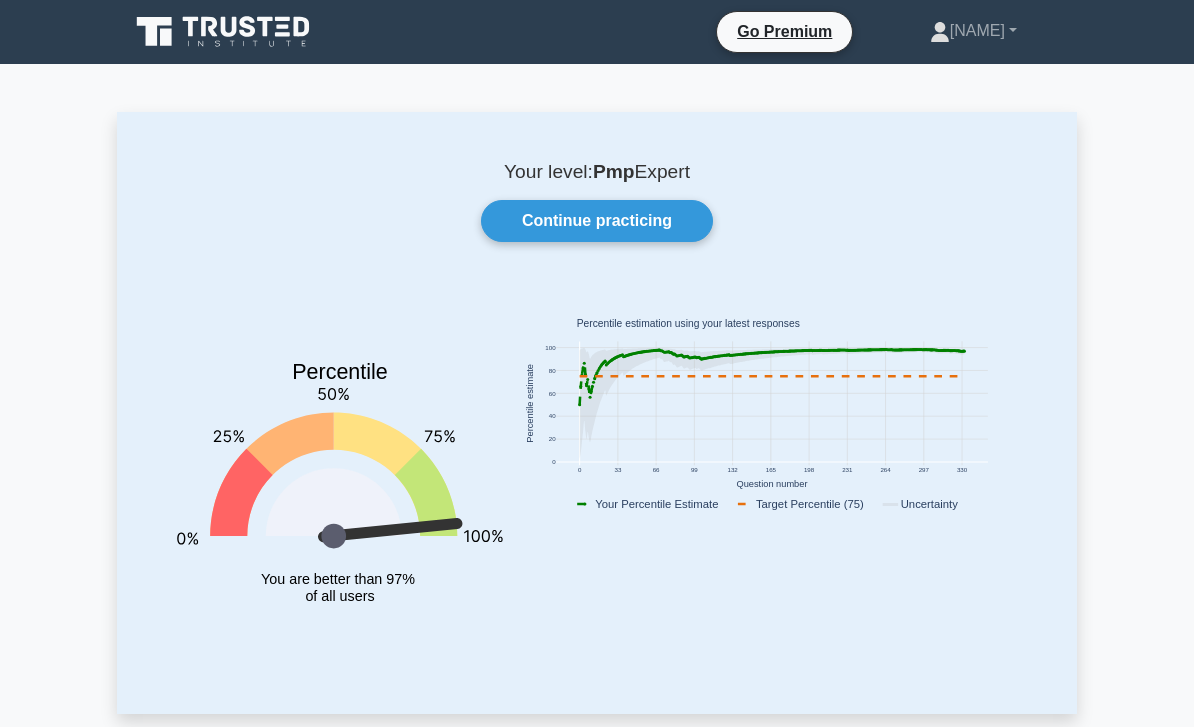 scroll, scrollTop: 0, scrollLeft: 0, axis: both 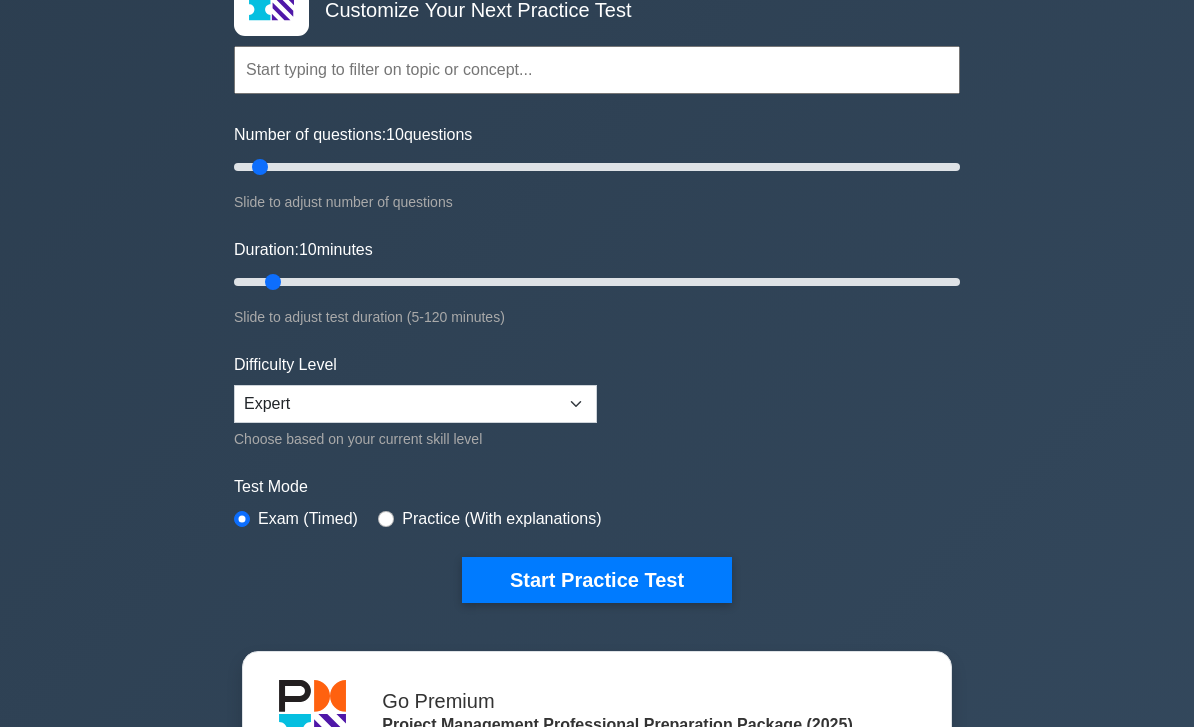 click on "Start Practice Test" at bounding box center [597, 580] 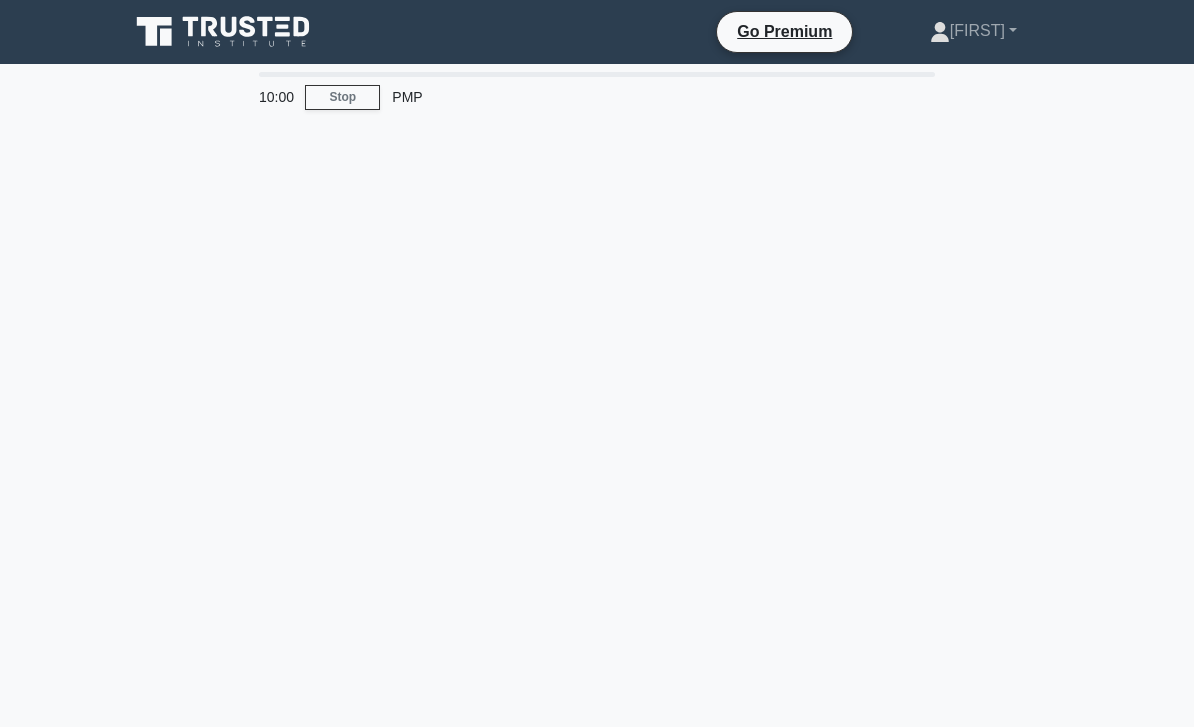 scroll, scrollTop: 0, scrollLeft: 0, axis: both 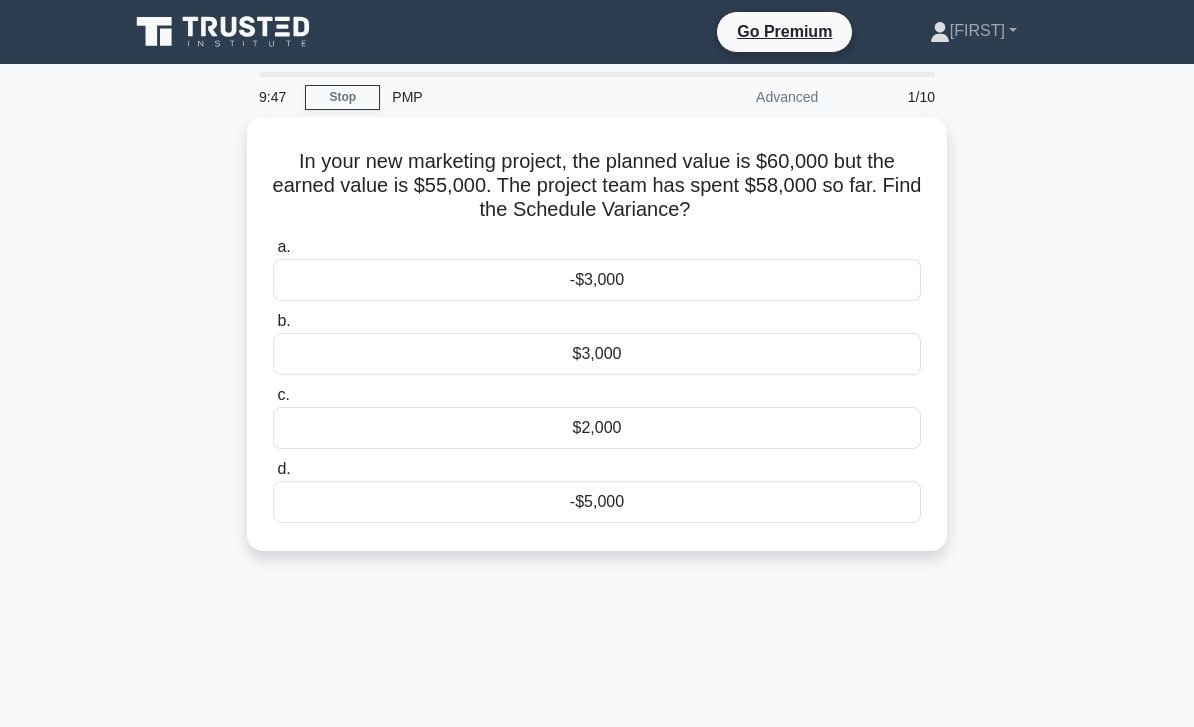 click on "-$5,000" at bounding box center [597, 502] 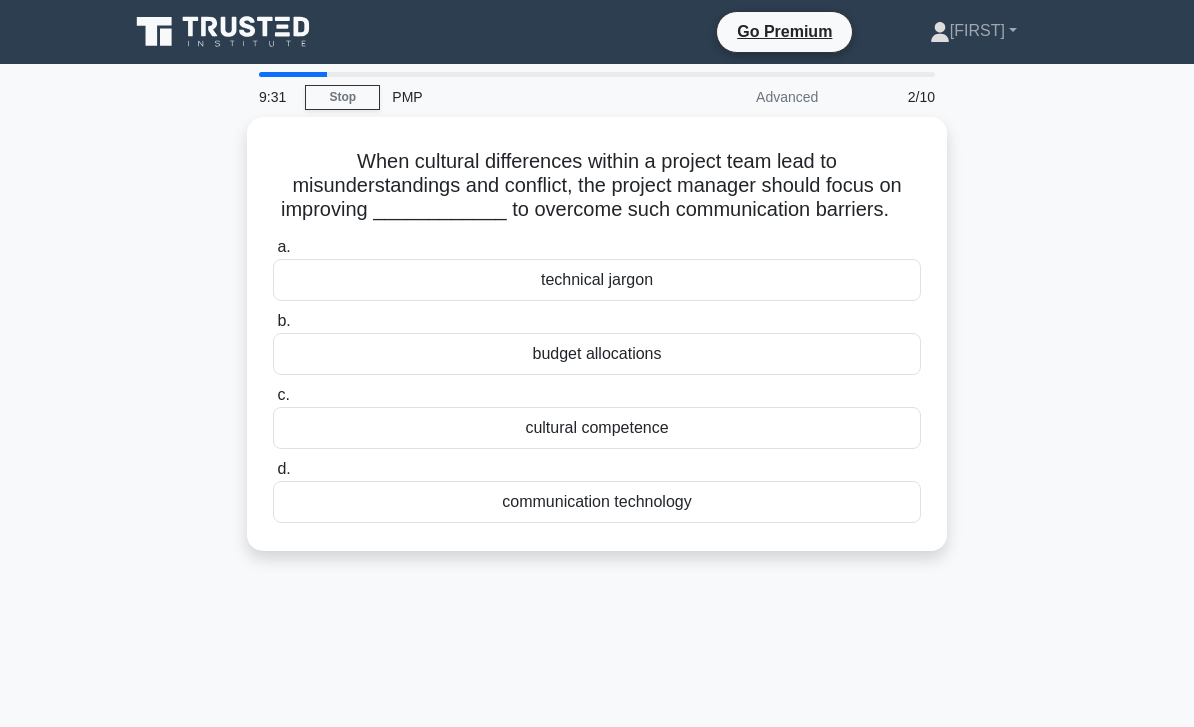 click on "cultural competence" at bounding box center (597, 428) 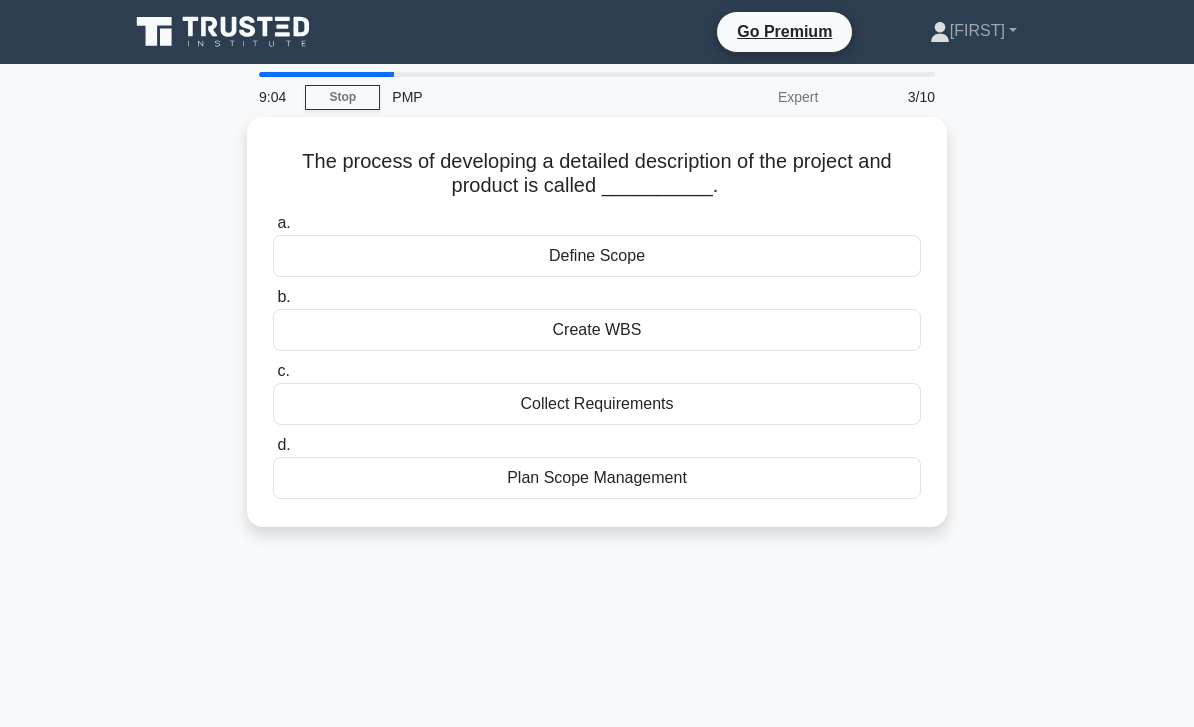 click on "Define Scope" at bounding box center (597, 256) 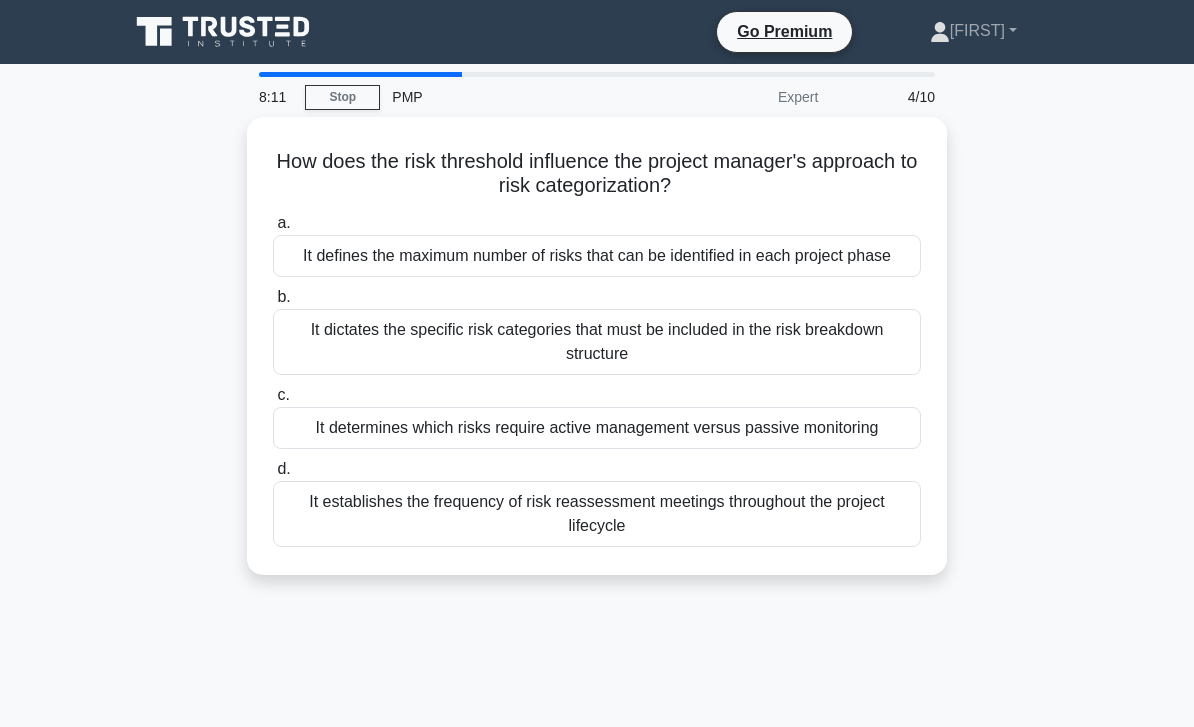 click on "It determines which risks require active management versus passive monitoring" at bounding box center (597, 428) 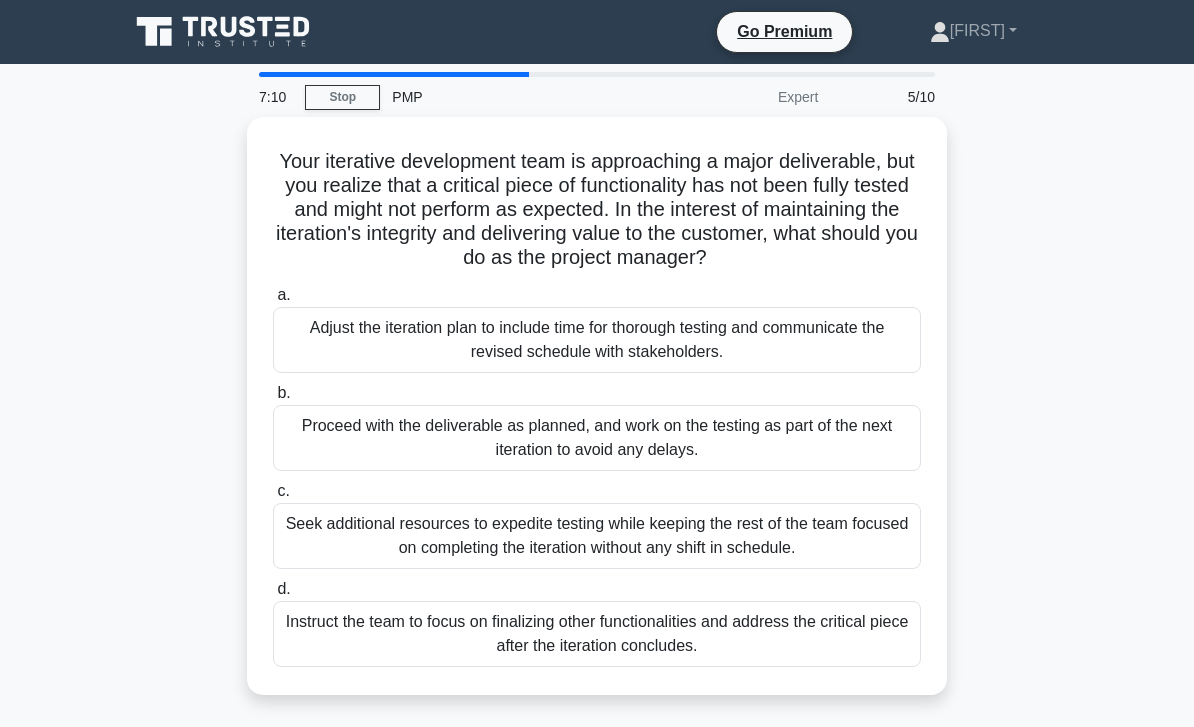 click on "Seek additional resources to expedite testing while keeping the rest of the team focused on completing the iteration without any shift in schedule." at bounding box center [597, 536] 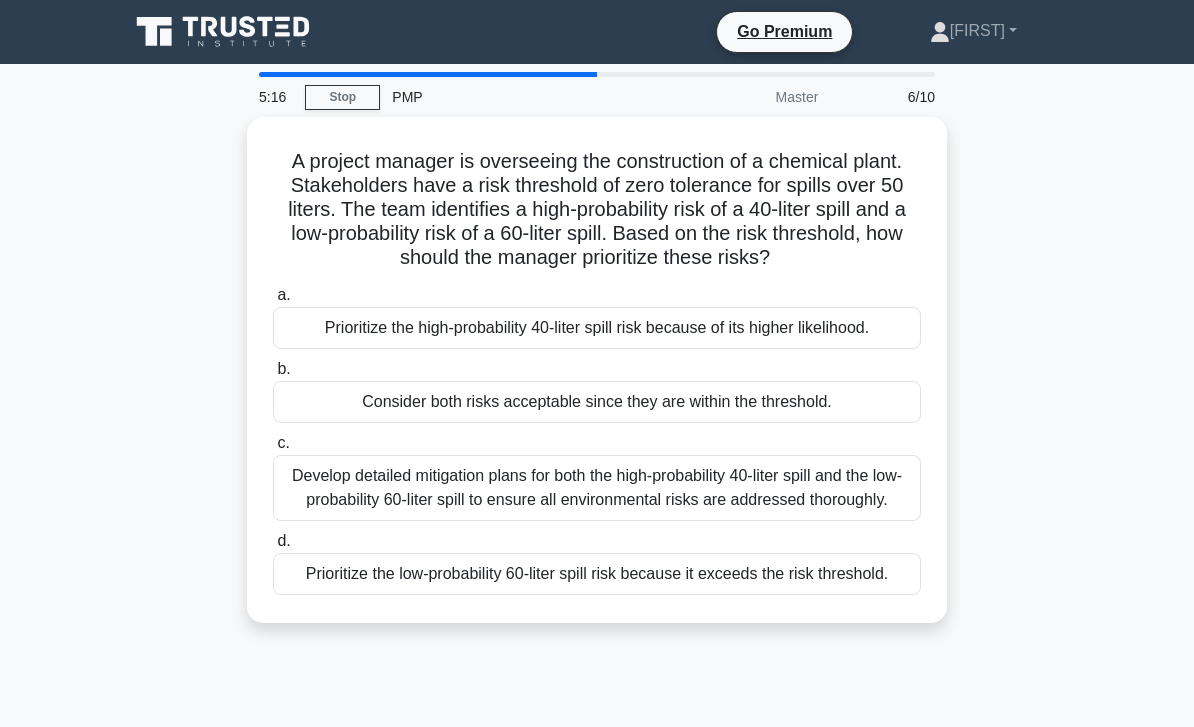 click on "Prioritize the low-probability 60-liter spill risk because it exceeds the risk threshold." at bounding box center [597, 574] 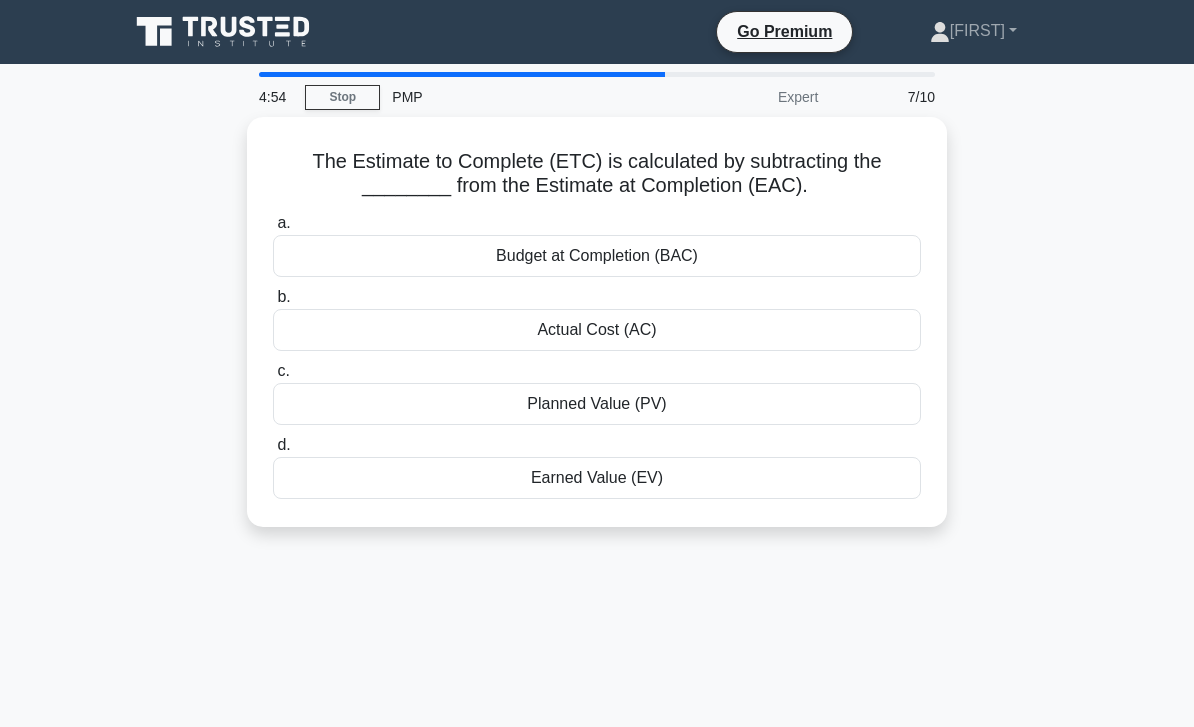 click on "Budget at Completion (BAC)" at bounding box center [597, 256] 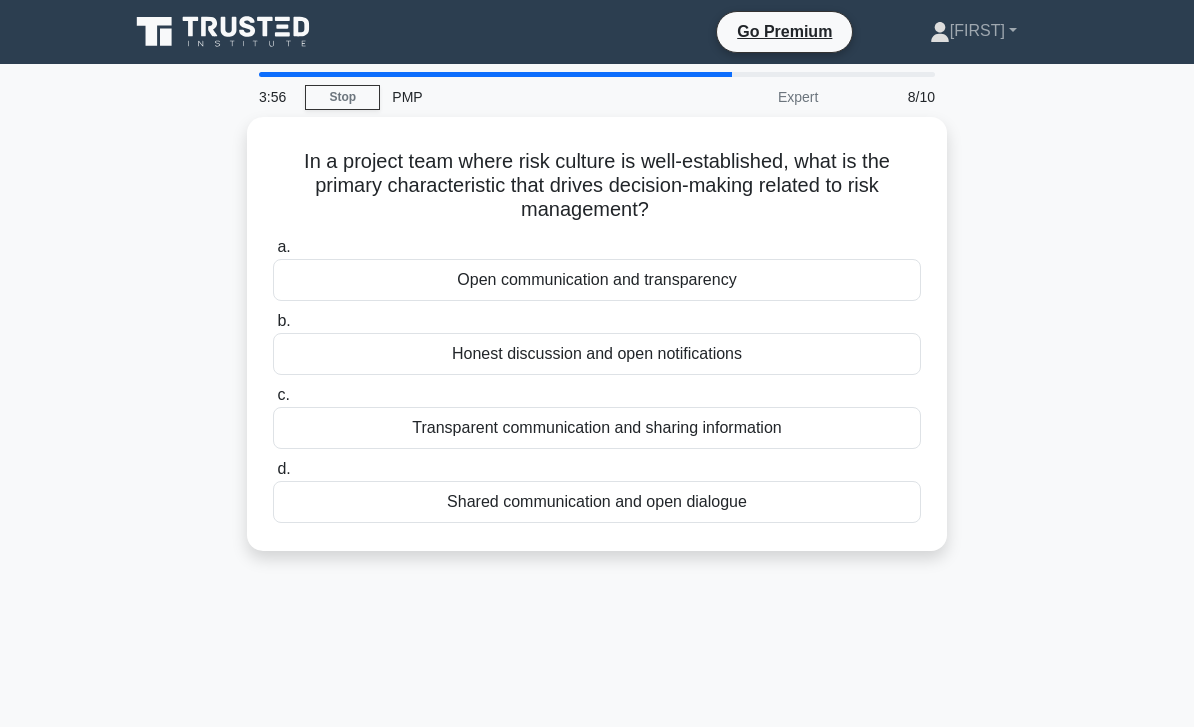 click on "Open communication and transparency" at bounding box center [597, 280] 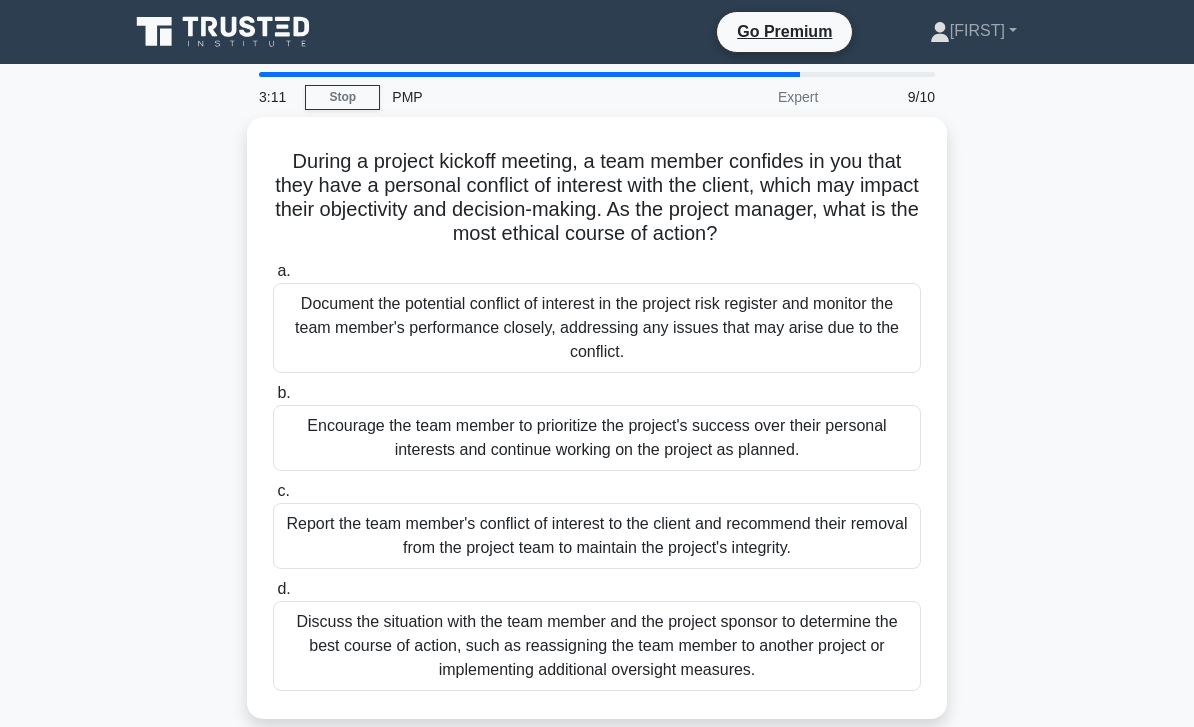 click on "Discuss the situation with the team member and the project sponsor to determine the best course of action, such as reassigning the team member to another project or implementing additional oversight measures." at bounding box center [597, 646] 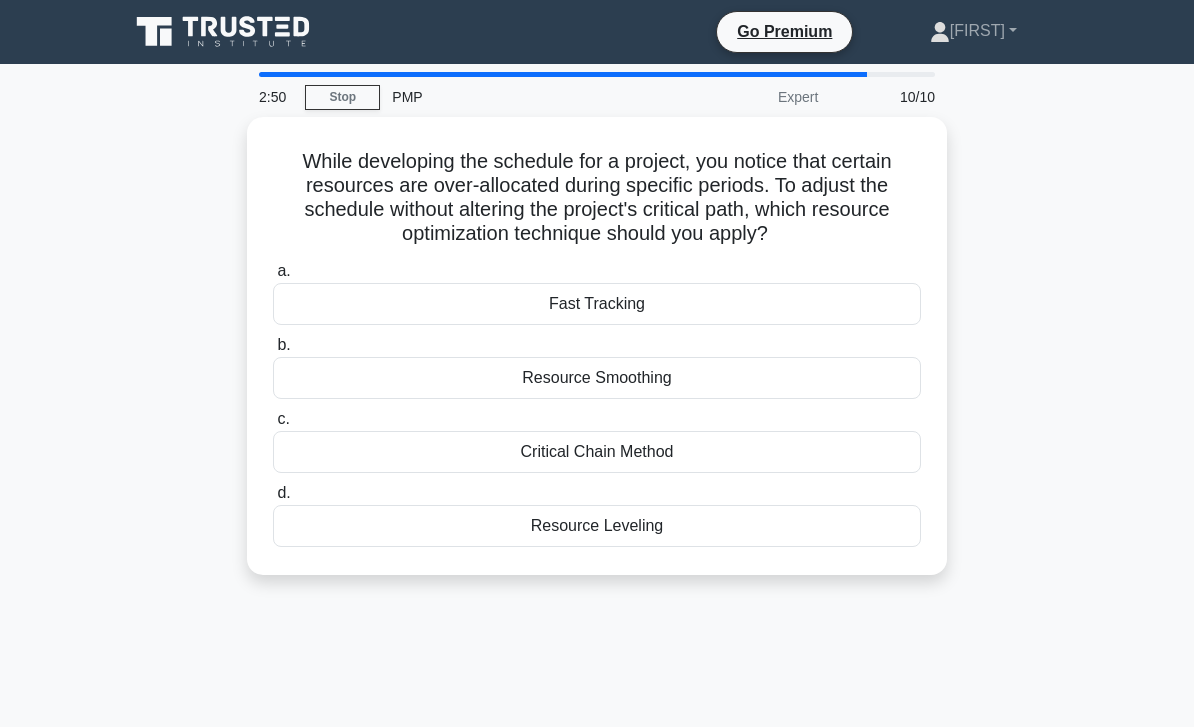 click on "a.
Fast Tracking
b.
Resource Smoothing
c. d." at bounding box center [597, 403] 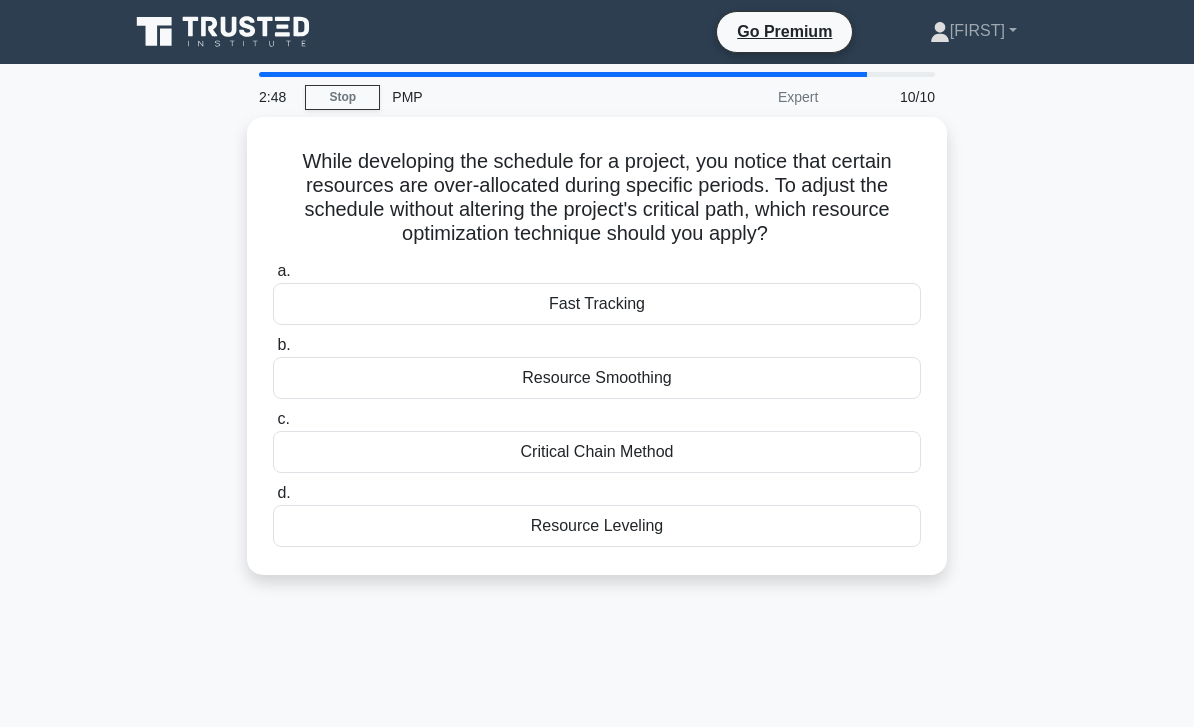 click on "Resource Smoothing" at bounding box center (597, 378) 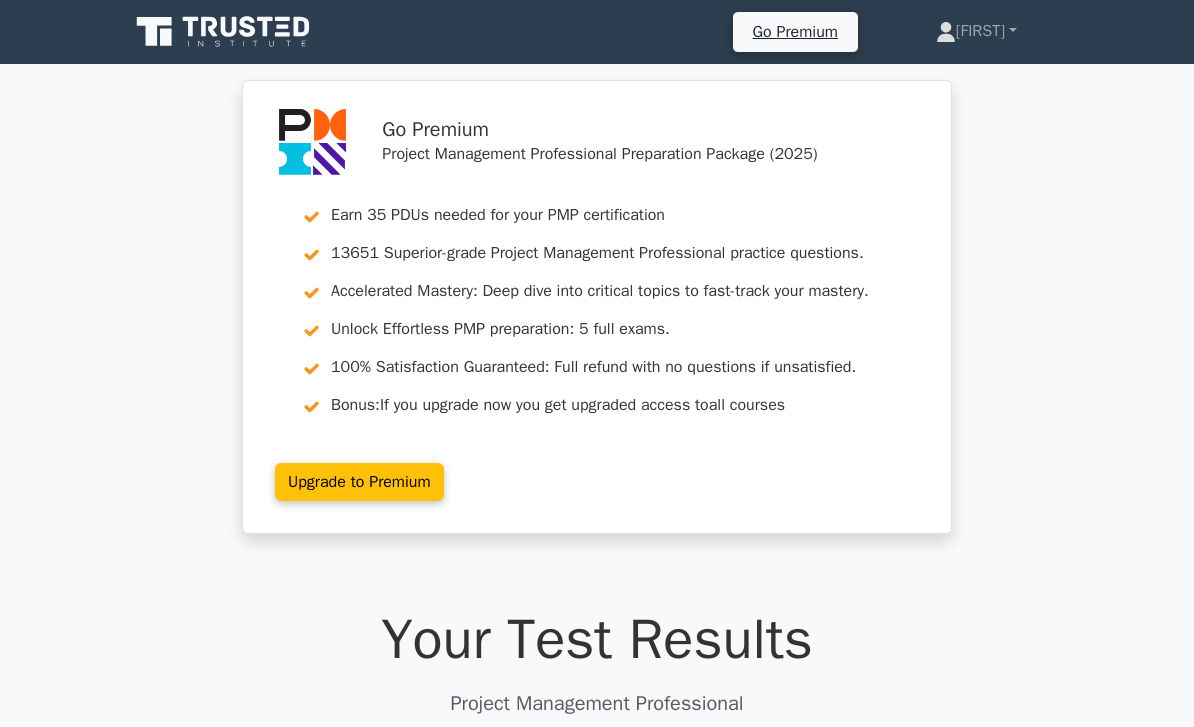 scroll, scrollTop: 0, scrollLeft: 0, axis: both 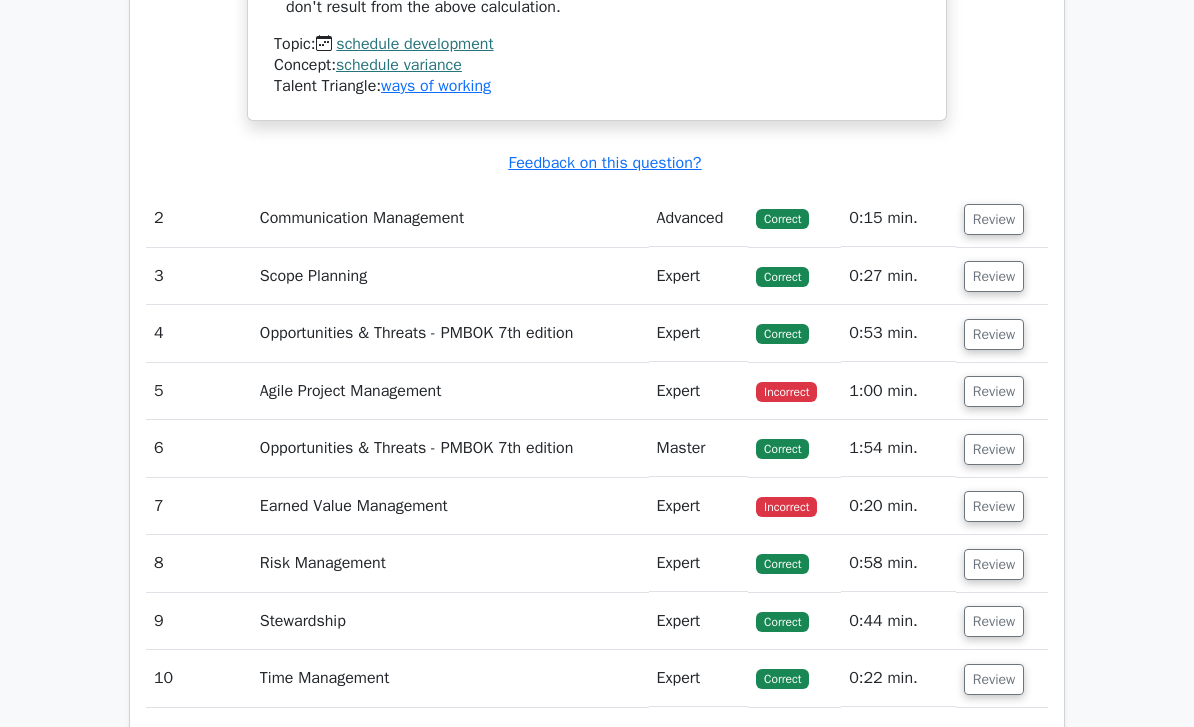click on "Review" at bounding box center (994, 392) 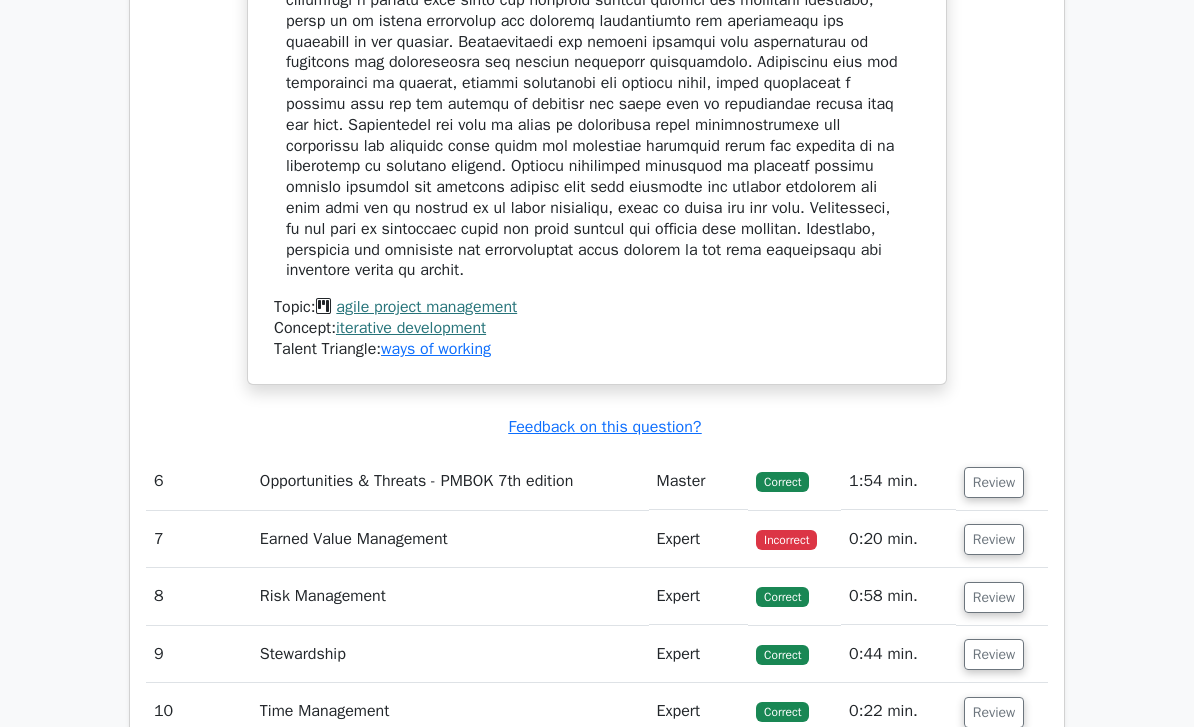 scroll, scrollTop: 3448, scrollLeft: 0, axis: vertical 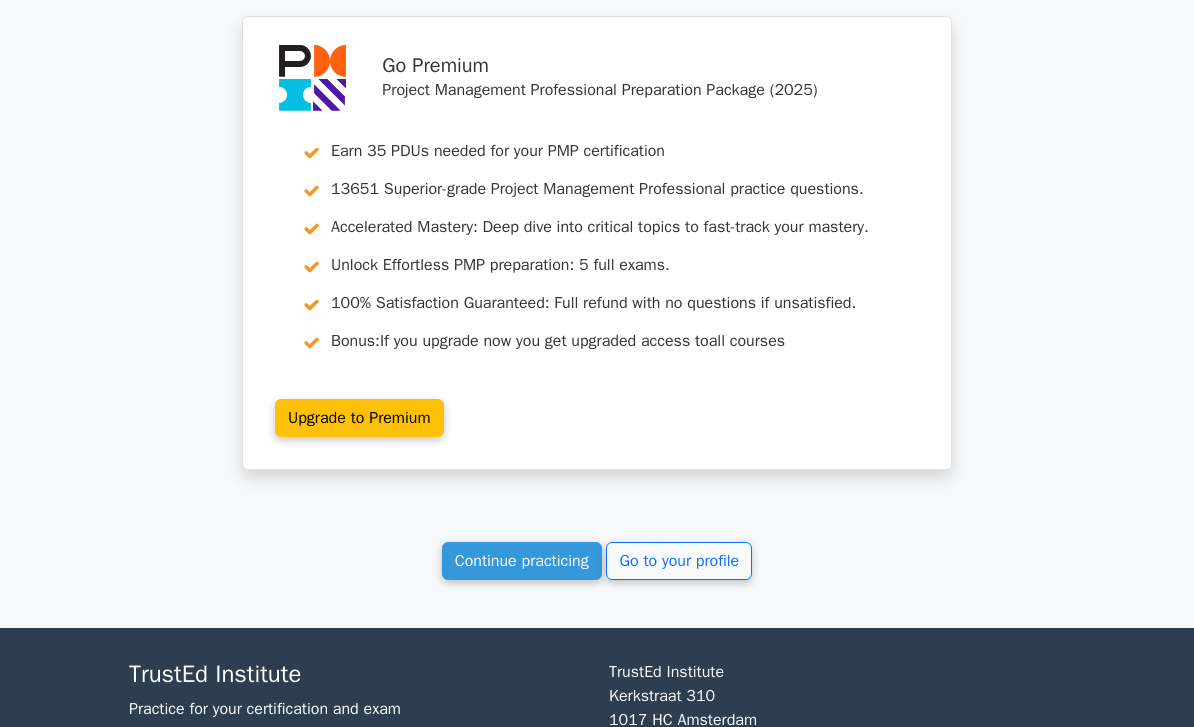 click on "Go to your profile" at bounding box center (679, 561) 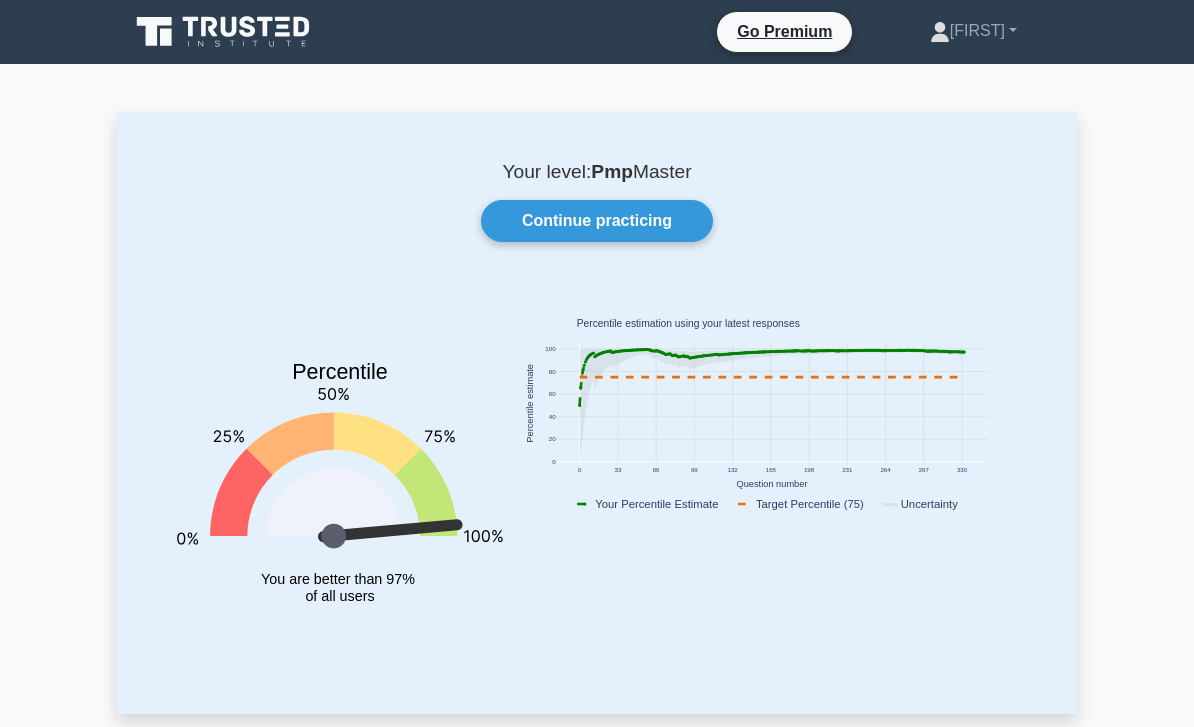 scroll, scrollTop: 0, scrollLeft: 0, axis: both 